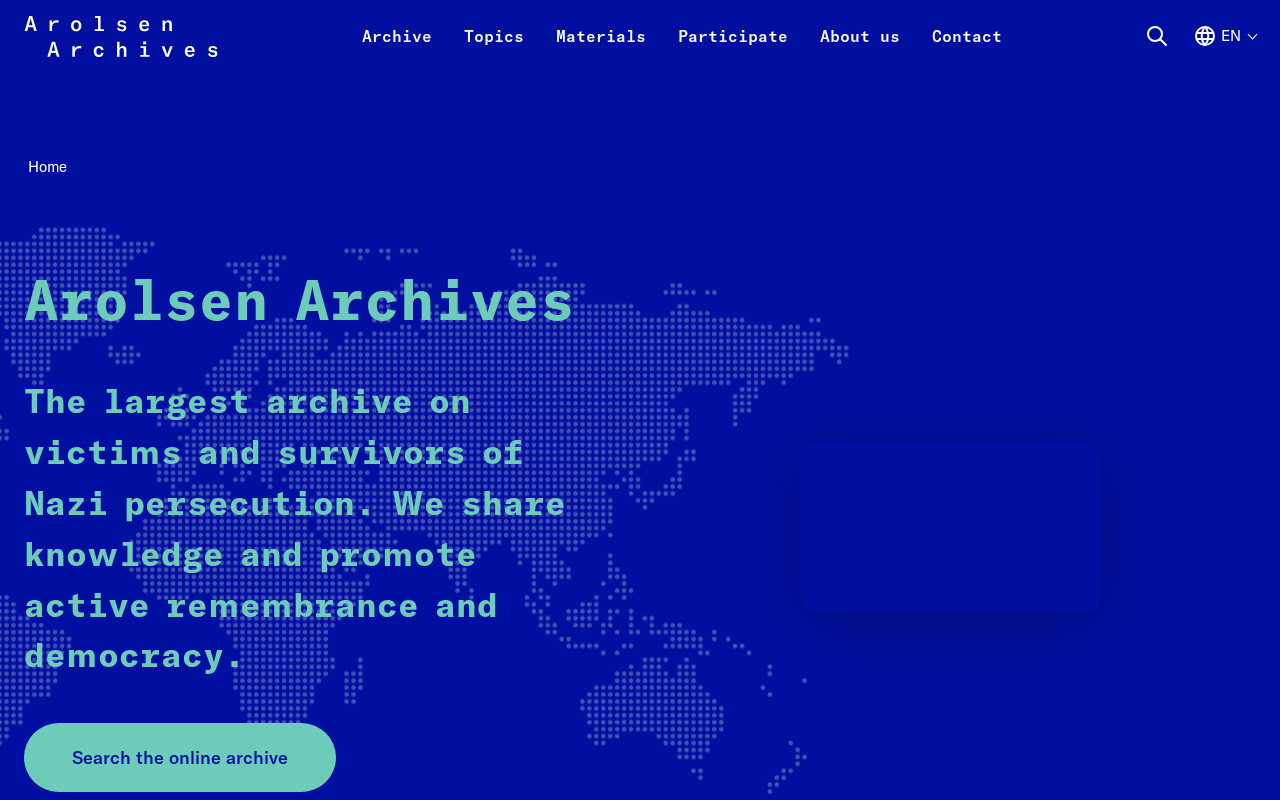 scroll, scrollTop: 0, scrollLeft: 0, axis: both 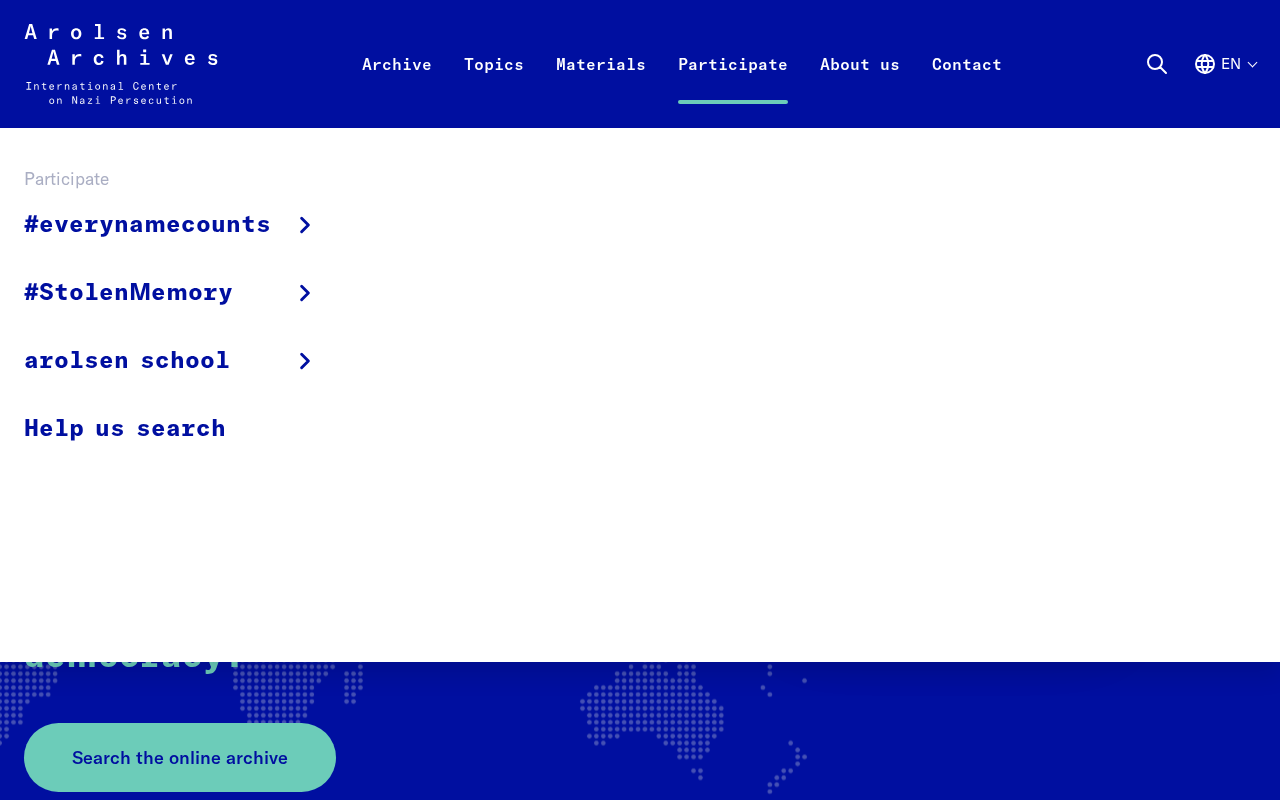 click on "Participate" at bounding box center (733, 88) 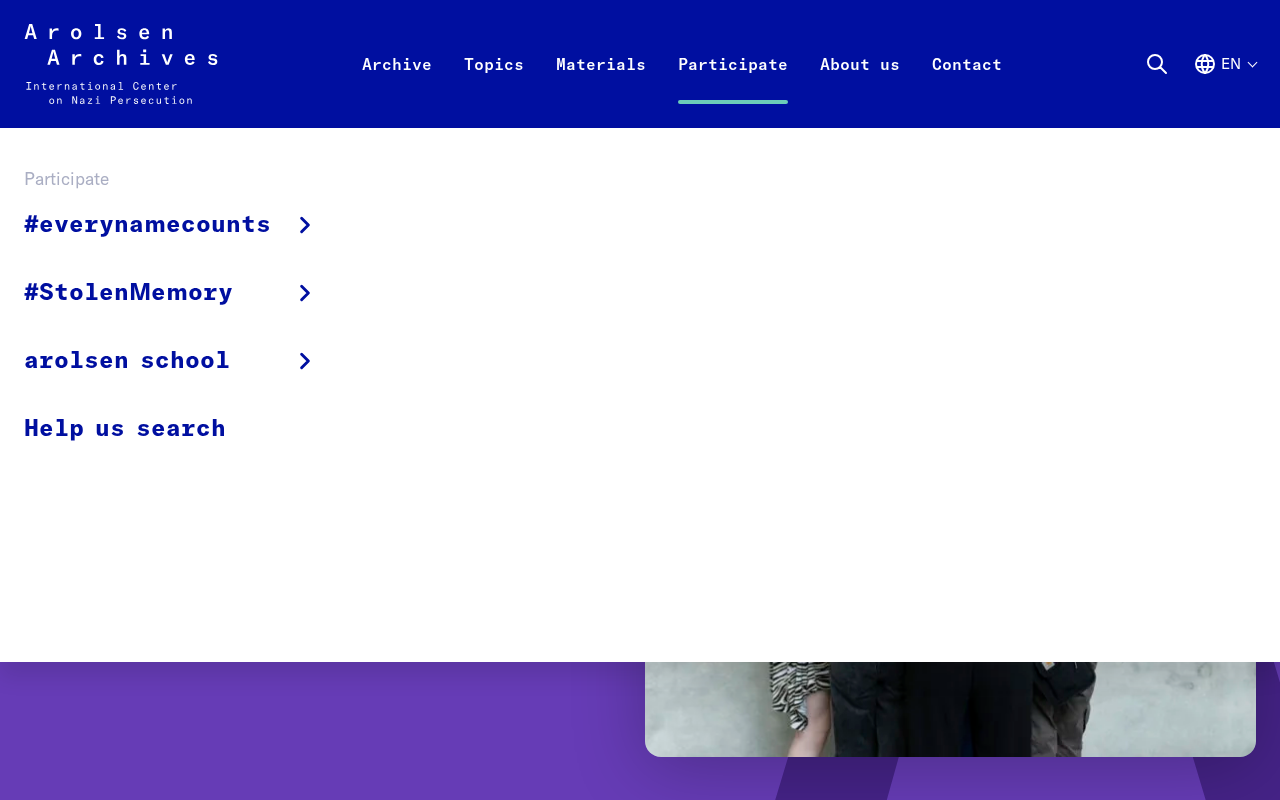 scroll, scrollTop: 0, scrollLeft: 0, axis: both 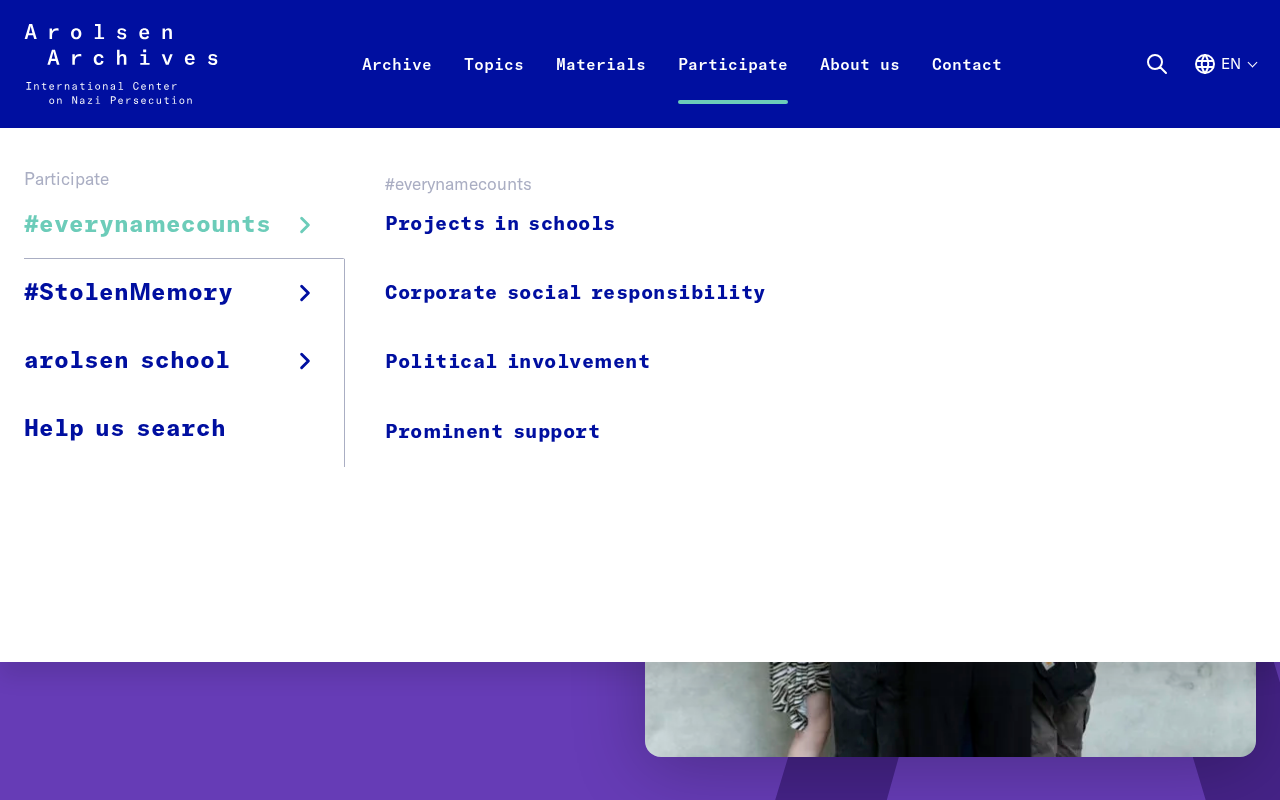 click on "#everynamecounts" at bounding box center (147, 225) 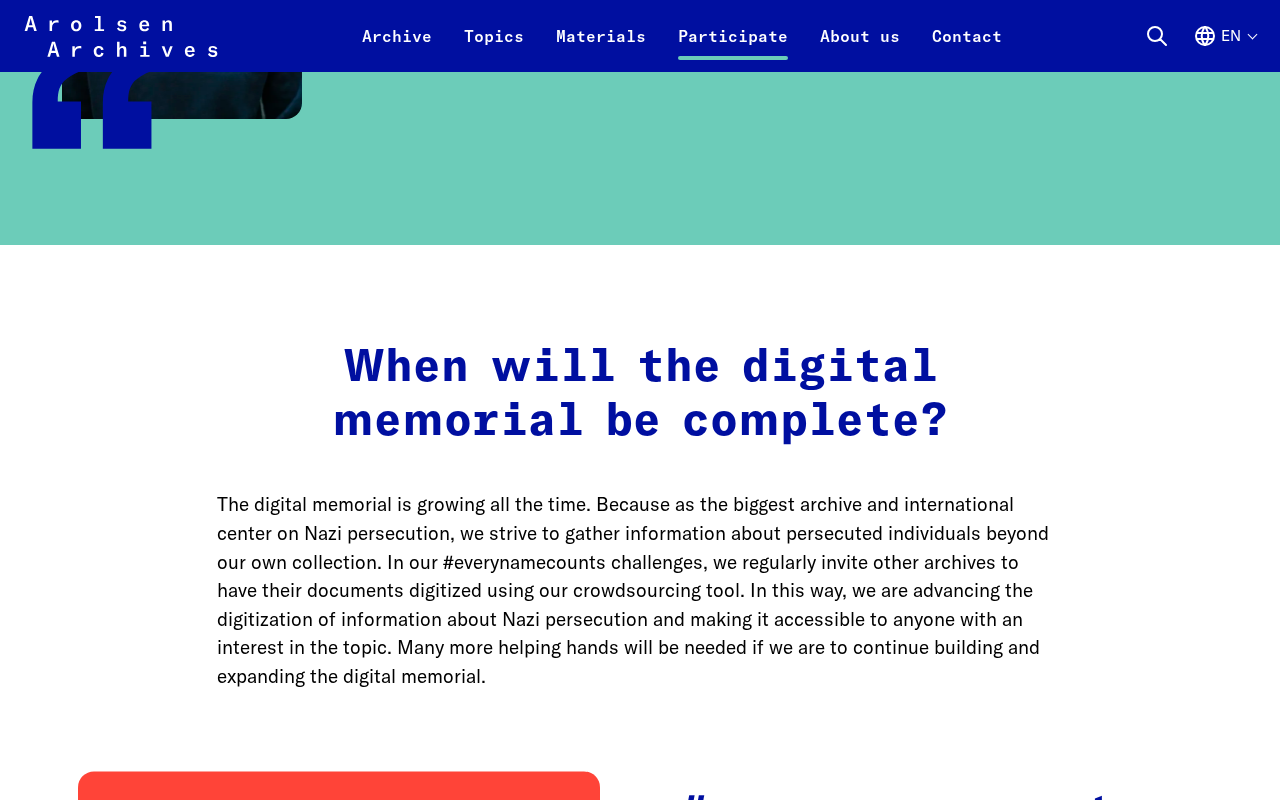 scroll, scrollTop: 2676, scrollLeft: 0, axis: vertical 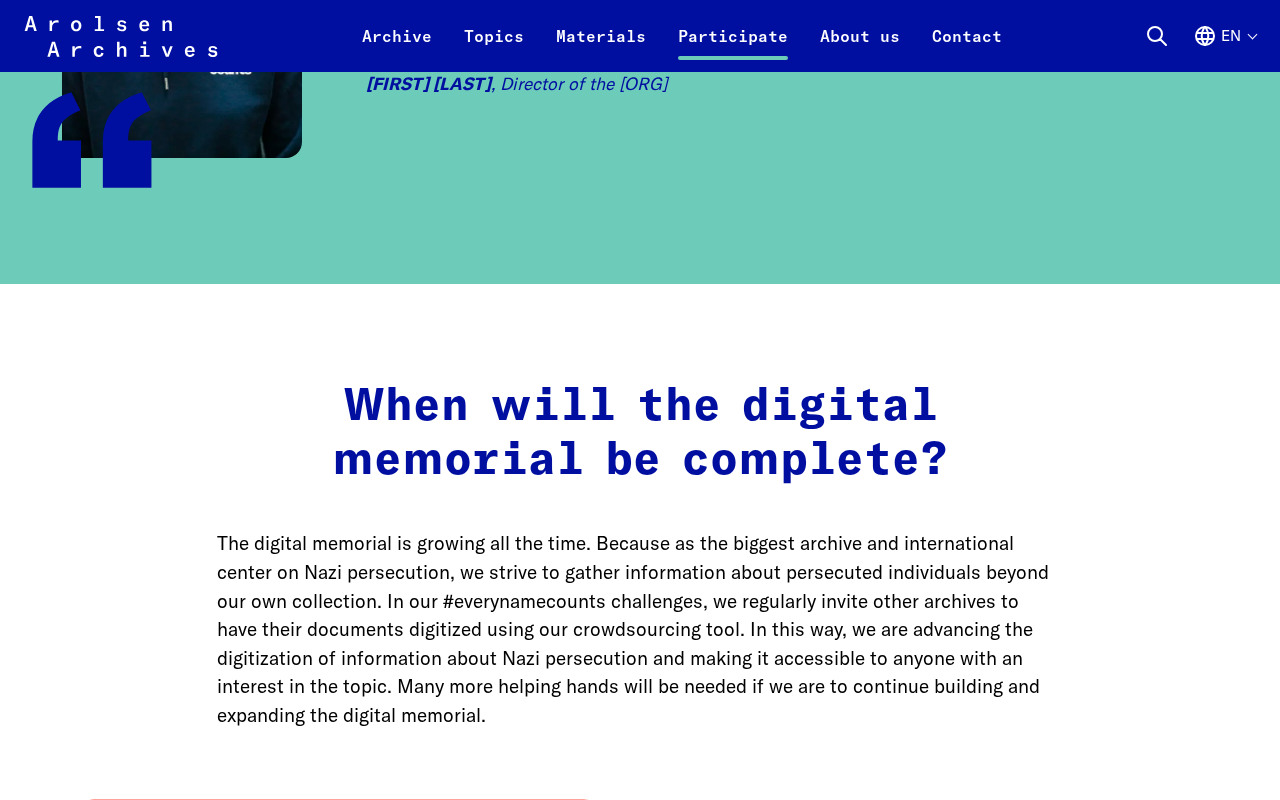 click on "The digital memorial is growing all the time. Because as the biggest archive and international center on Nazi persecution, we strive to gather information about persecuted individuals beyond our own collection. In our #everynamecounts challenges, we regularly invite other archives to have their documents digitized using our crowdsourcing tool. In this way, we are advancing the digitization of information about Nazi persecution and making it accessible to anyone with an interest in the topic. Many more helping hands will be needed if we are to continue building and expanding the digital memorial." at bounding box center (640, 629) 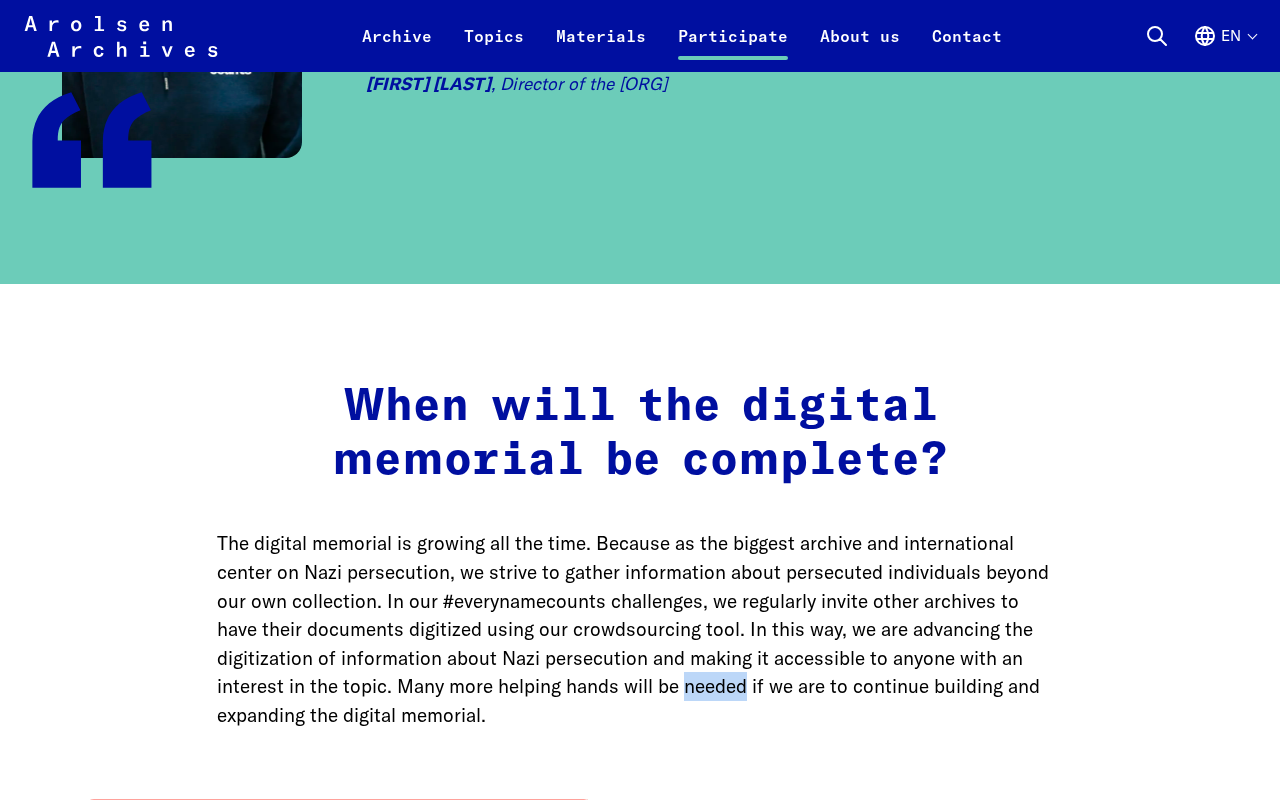 click on "The digital memorial is growing all the time. Because as the biggest archive and international center on Nazi persecution, we strive to gather information about persecuted individuals beyond our own collection. In our #everynamecounts challenges, we regularly invite other archives to have their documents digitized using our crowdsourcing tool. In this way, we are advancing the digitization of information about Nazi persecution and making it accessible to anyone with an interest in the topic. Many more helping hands will be needed if we are to continue building and expanding the digital memorial." at bounding box center (640, 629) 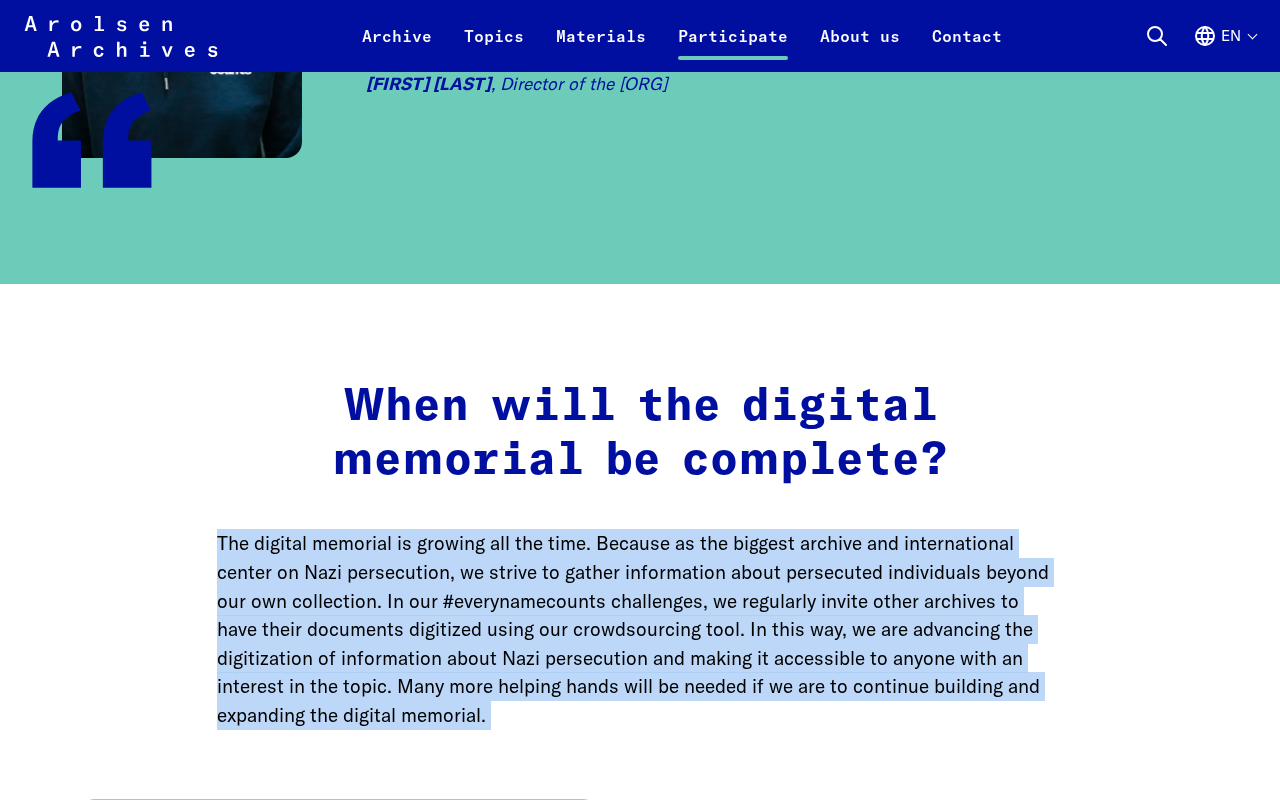 click on "The digital memorial is growing all the time. Because as the biggest archive and international center on Nazi persecution, we strive to gather information about persecuted individuals beyond our own collection. In our #everynamecounts challenges, we regularly invite other archives to have their documents digitized using our crowdsourcing tool. In this way, we are advancing the digitization of information about Nazi persecution and making it accessible to anyone with an interest in the topic. Many more helping hands will be needed if we are to continue building and expanding the digital memorial." at bounding box center [640, 629] 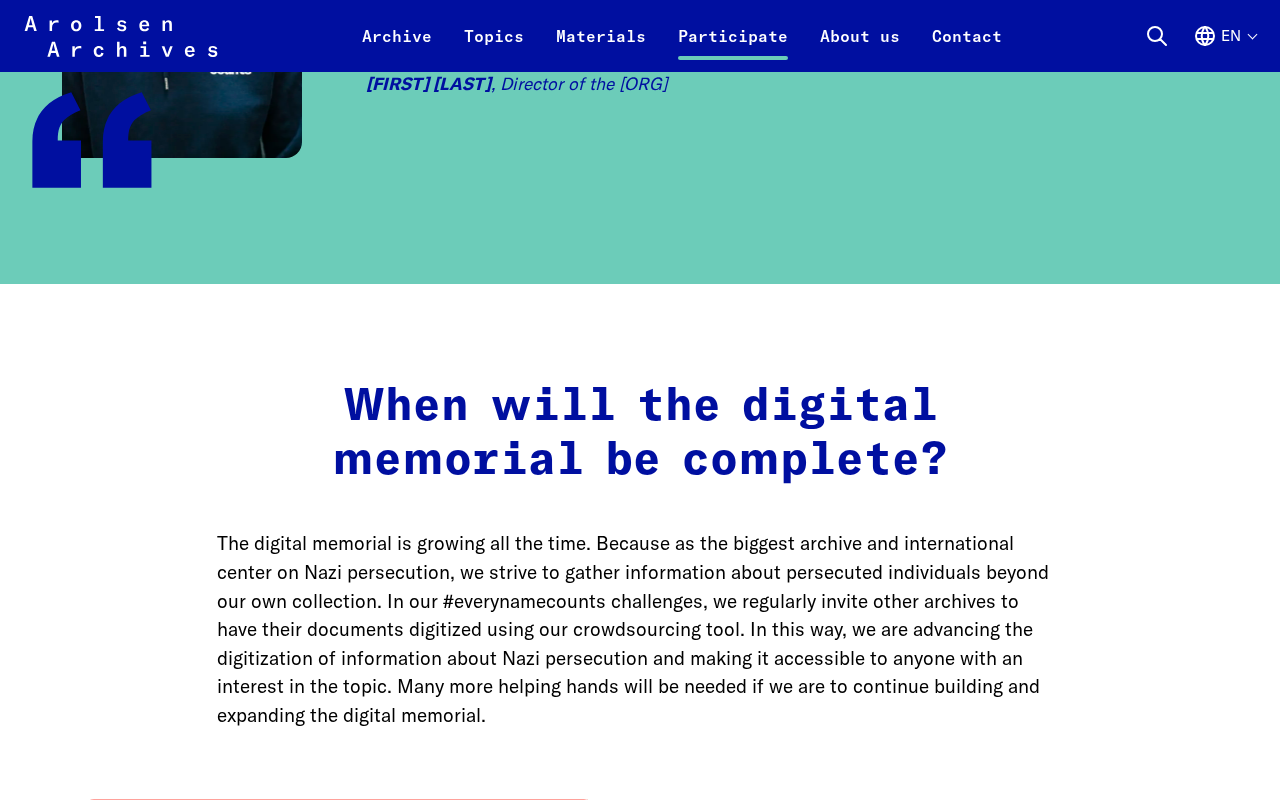 click on "The digital memorial is growing all the time. Because as the biggest archive and international center on Nazi persecution, we strive to gather information about persecuted individuals beyond our own collection. In our #everynamecounts challenges, we regularly invite other archives to have their documents digitized using our crowdsourcing tool. In this way, we are advancing the digitization of information about Nazi persecution and making it accessible to anyone with an interest in the topic. Many more helping hands will be needed if we are to continue building and expanding the digital memorial." at bounding box center [640, 629] 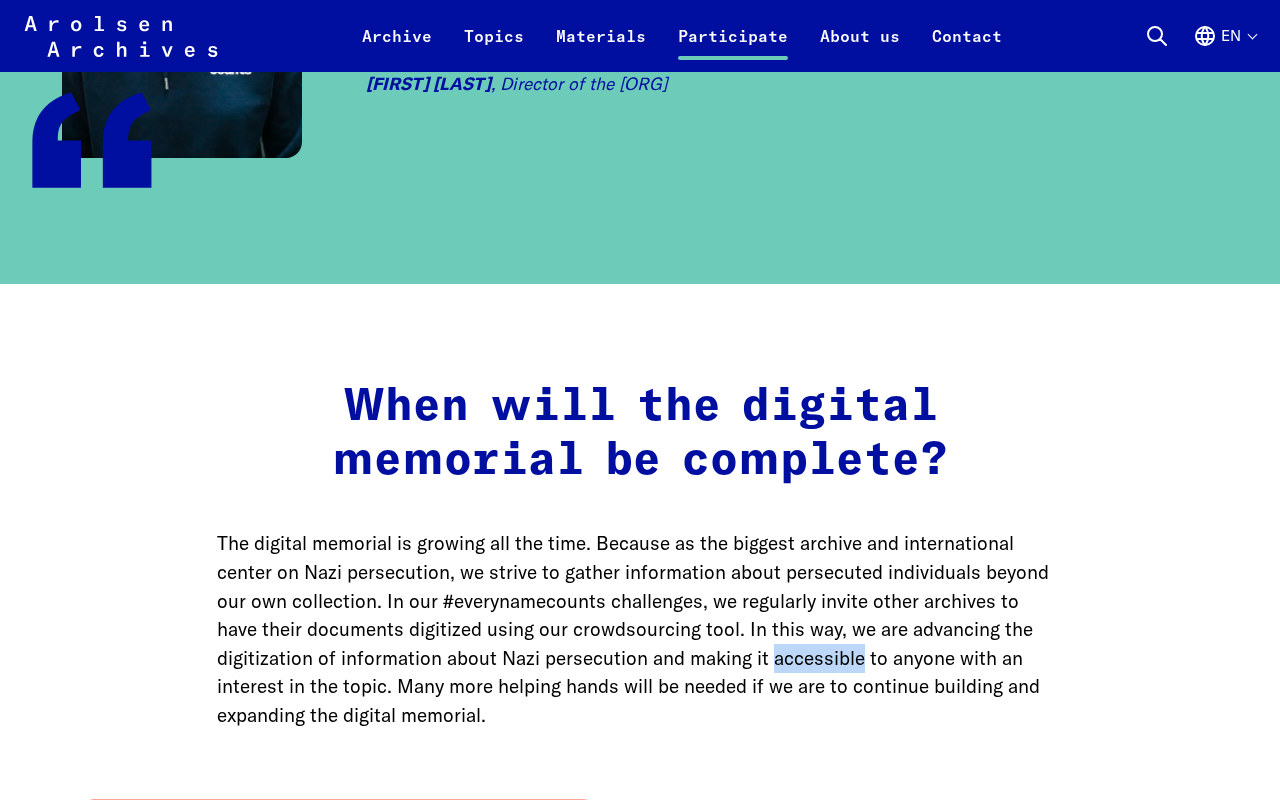 click on "The digital memorial is growing all the time. Because as the biggest archive and international center on Nazi persecution, we strive to gather information about persecuted individuals beyond our own collection. In our #everynamecounts challenges, we regularly invite other archives to have their documents digitized using our crowdsourcing tool. In this way, we are advancing the digitization of information about Nazi persecution and making it accessible to anyone with an interest in the topic. Many more helping hands will be needed if we are to continue building and expanding the digital memorial." at bounding box center (640, 629) 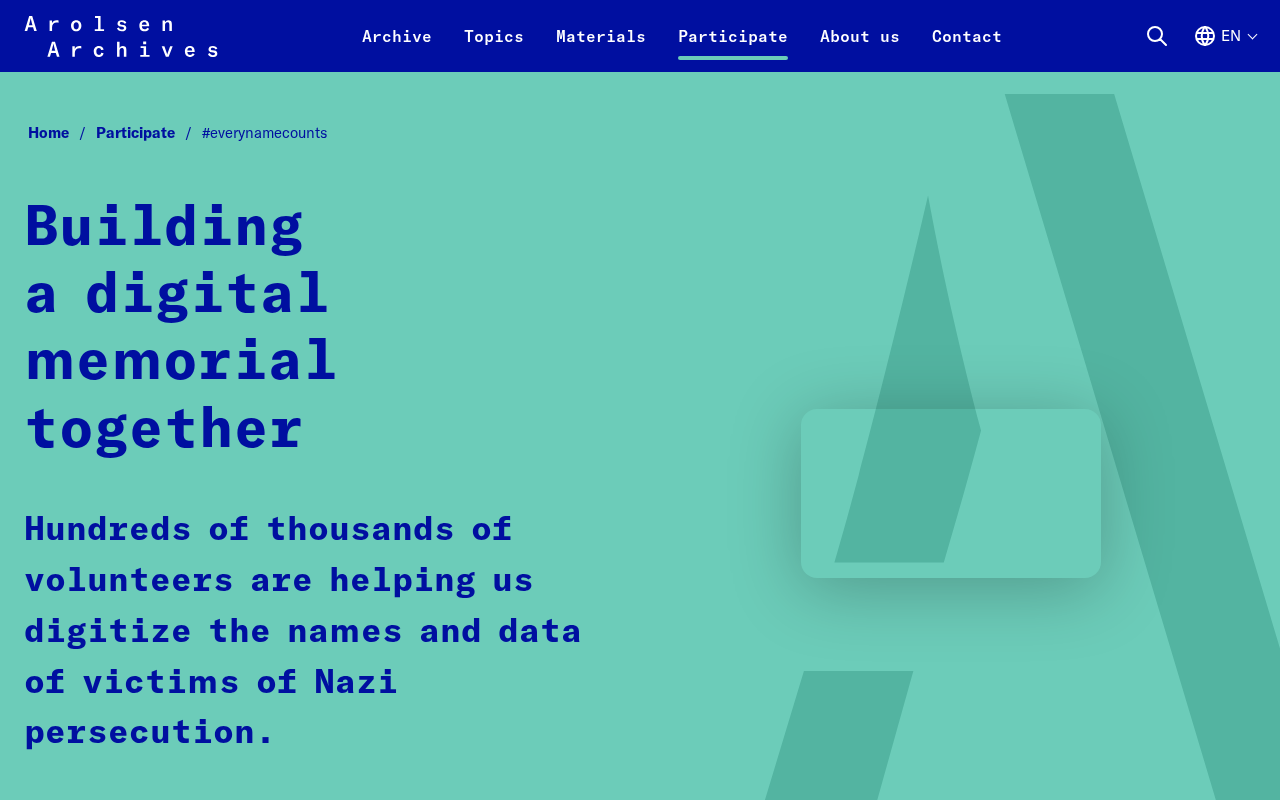 scroll, scrollTop: 0, scrollLeft: 0, axis: both 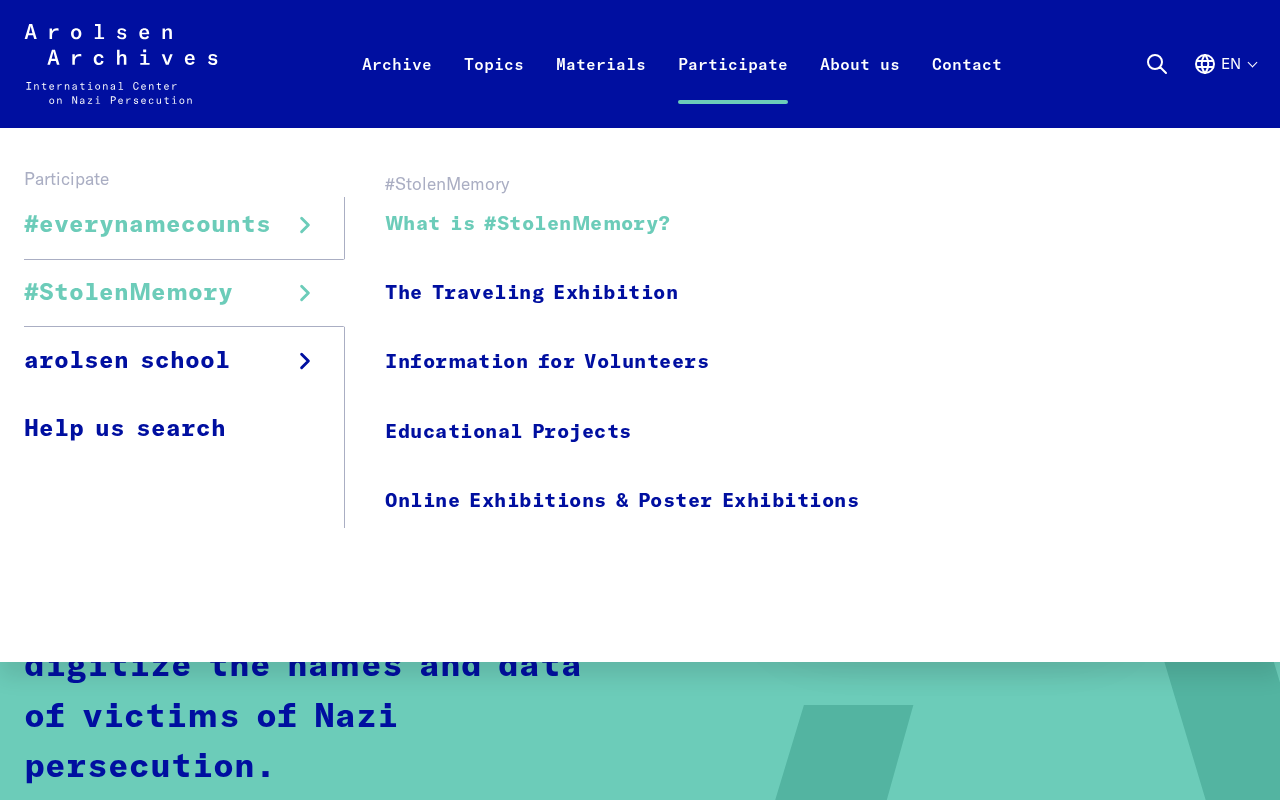 click on "What is #StolenMemory?" at bounding box center [622, 223] 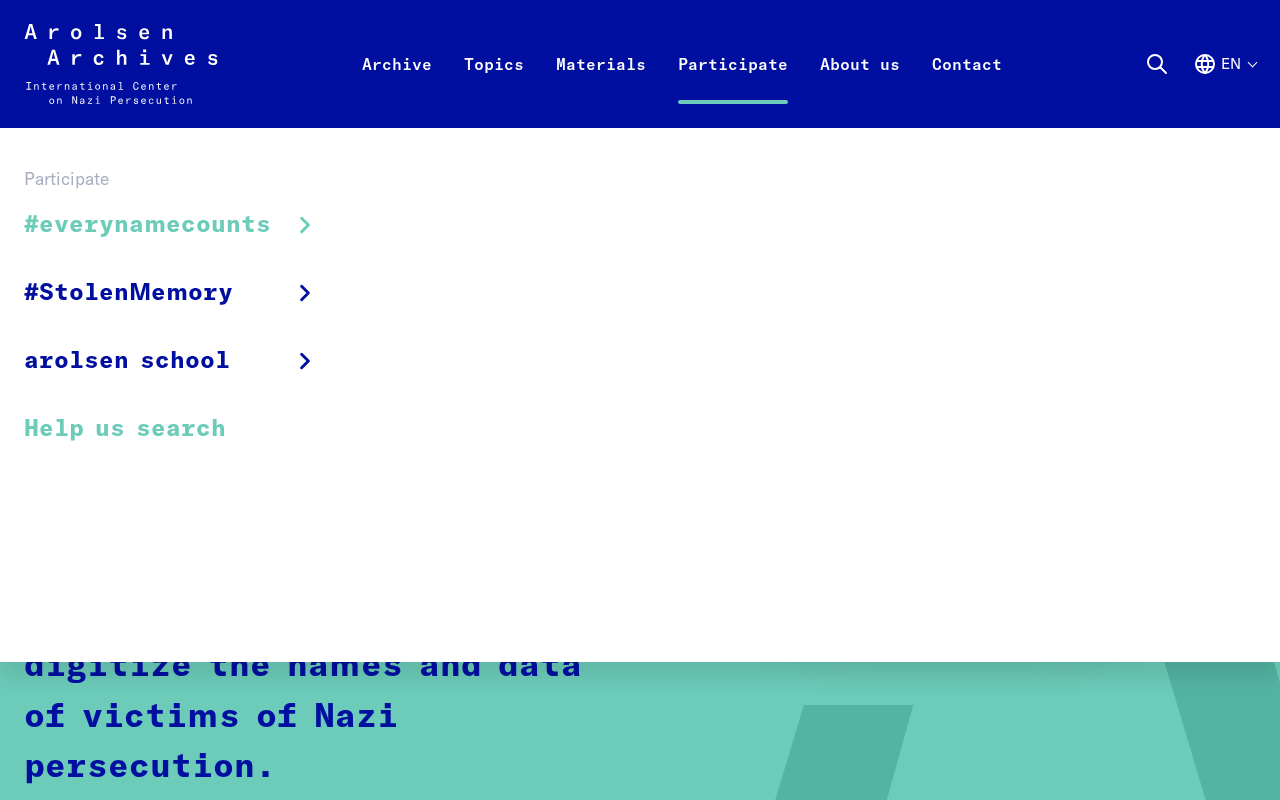 click on "Help us search" at bounding box center (184, 428) 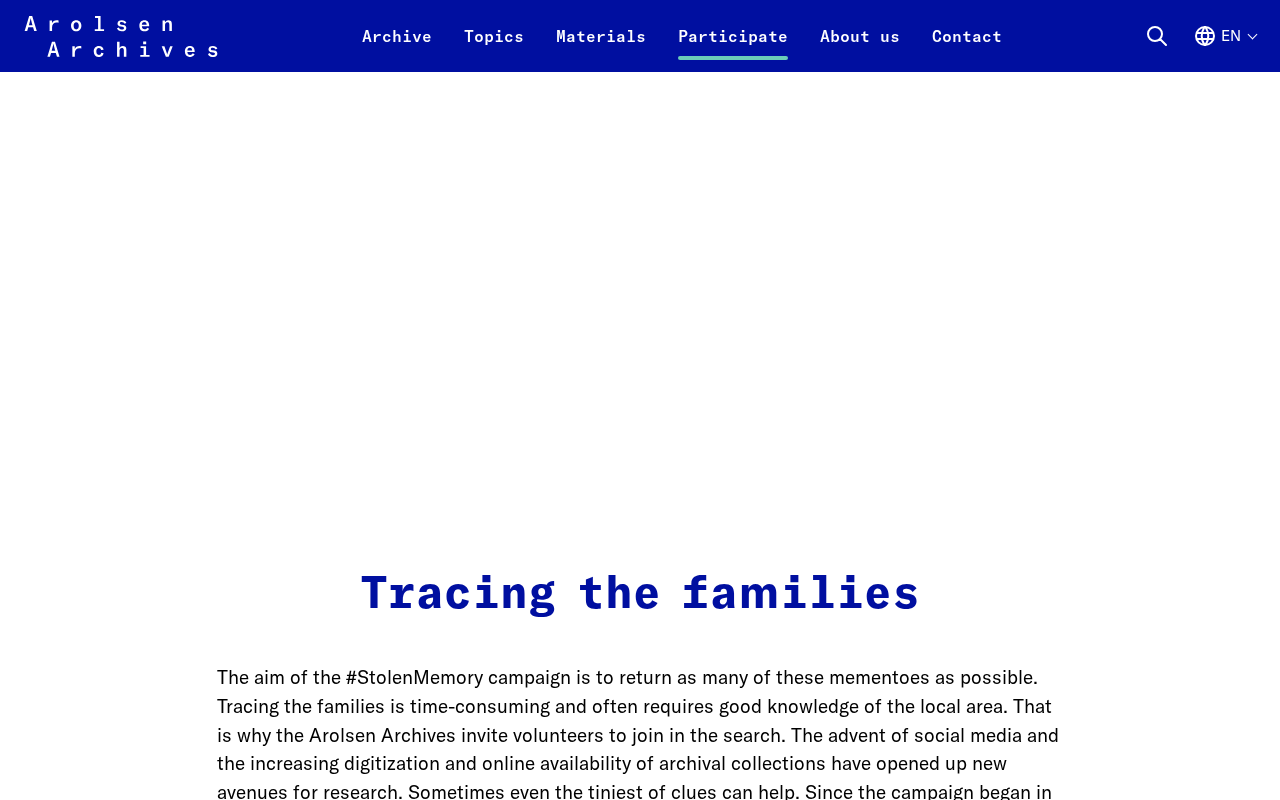 scroll, scrollTop: 2393, scrollLeft: 0, axis: vertical 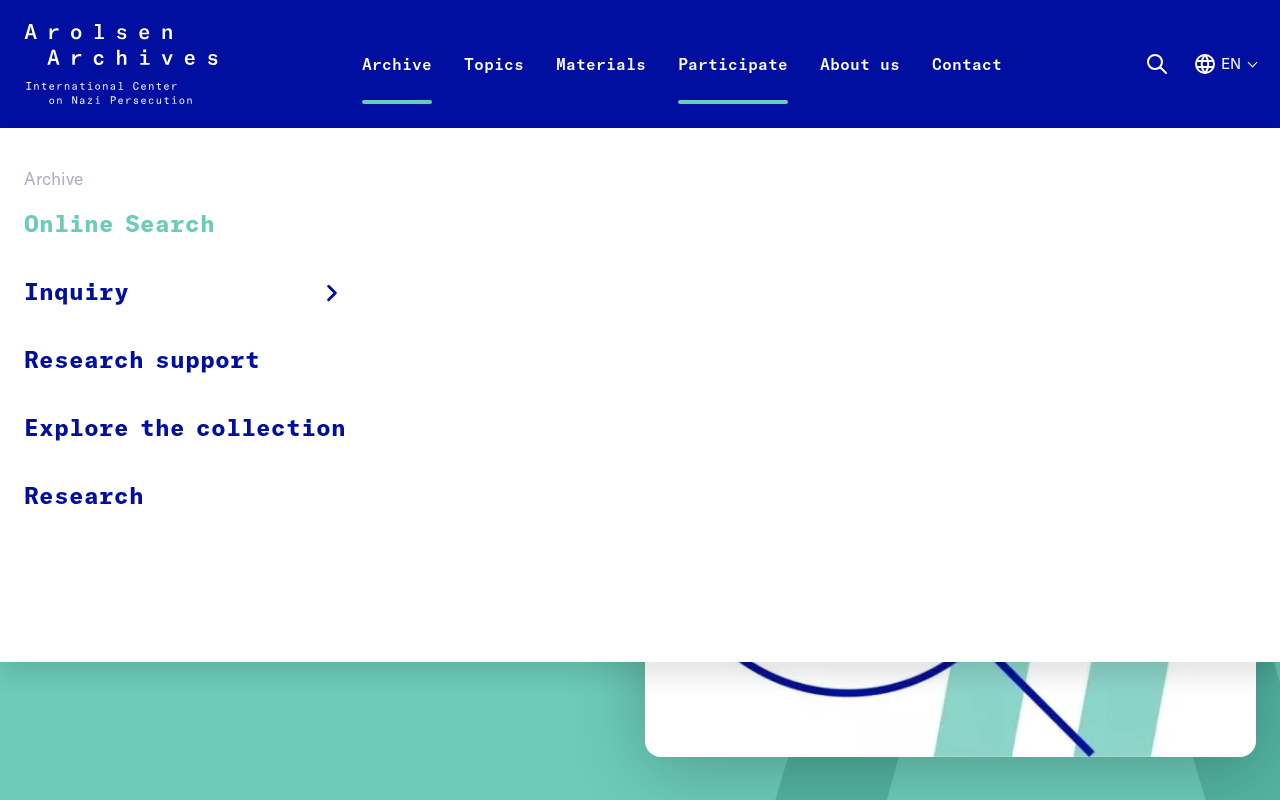 click on "Online Search" at bounding box center (198, 225) 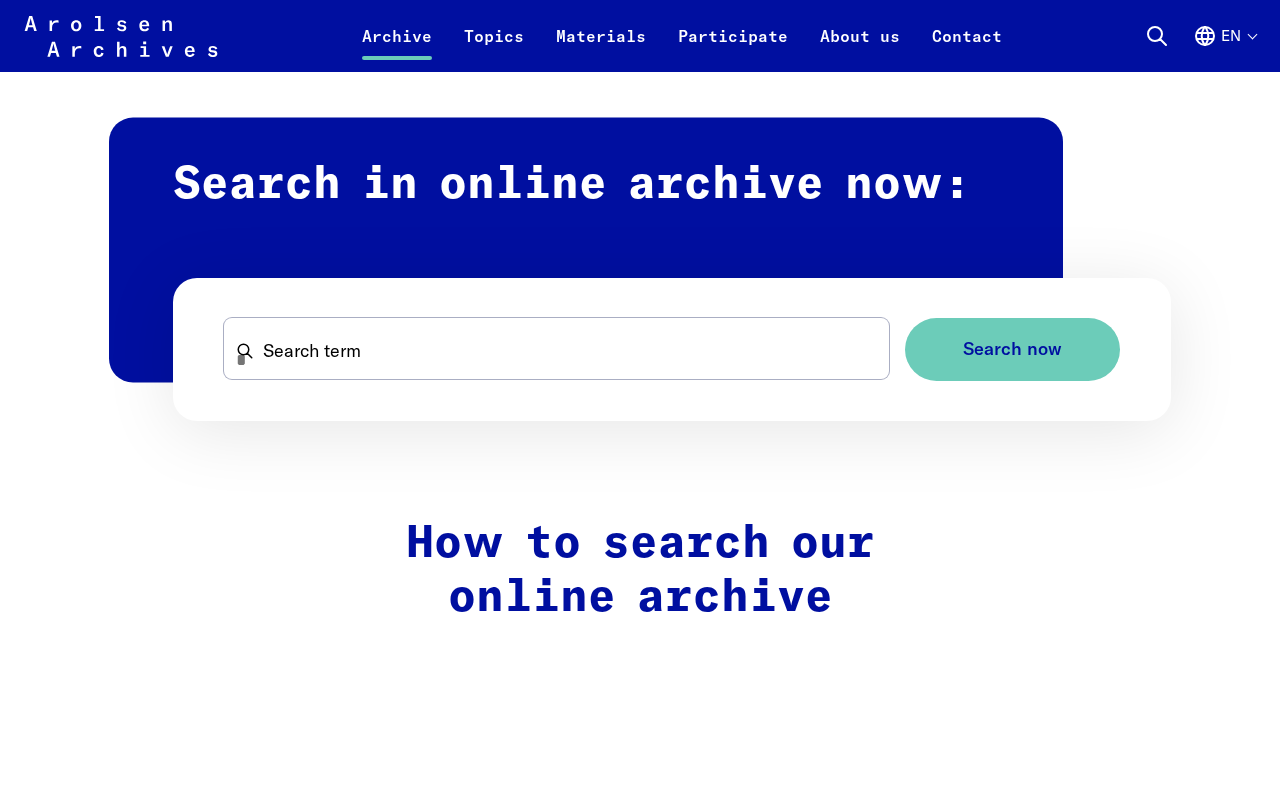 scroll, scrollTop: 1135, scrollLeft: 0, axis: vertical 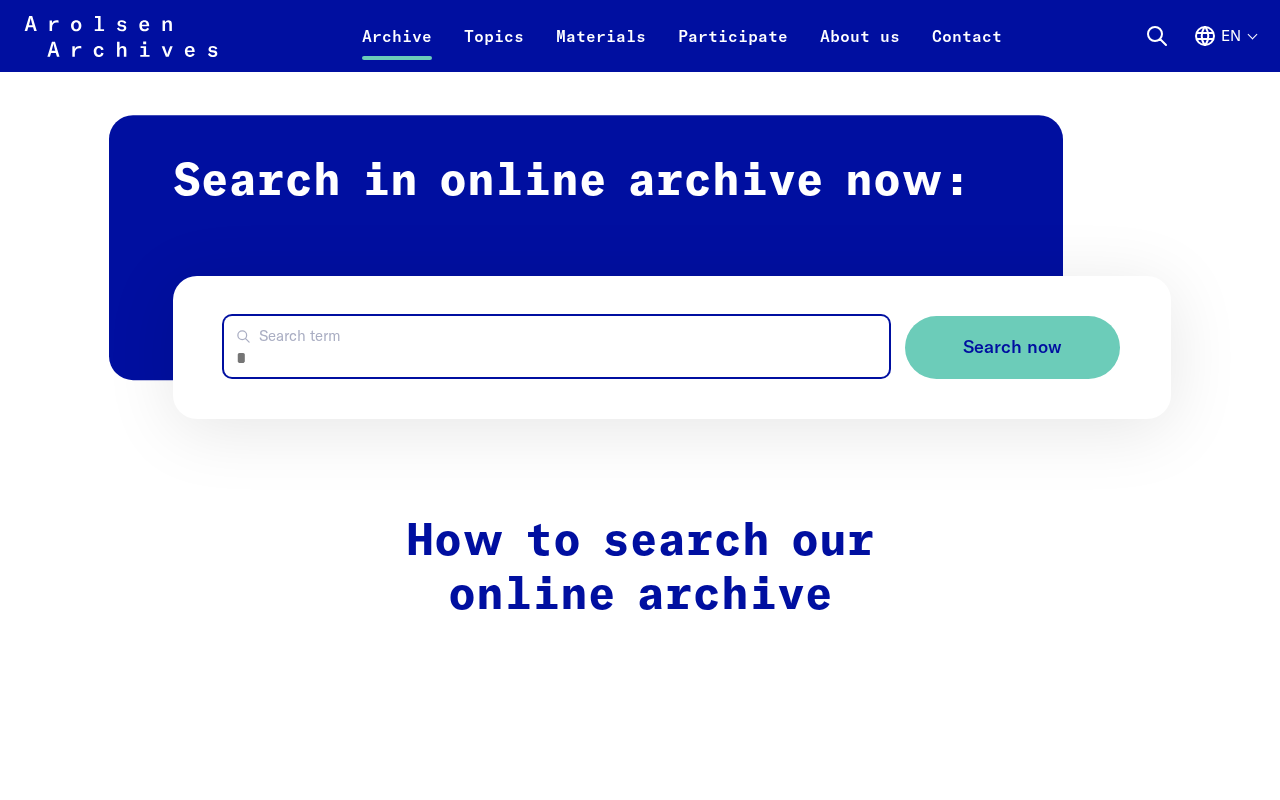 click on "Search term" at bounding box center (556, 346) 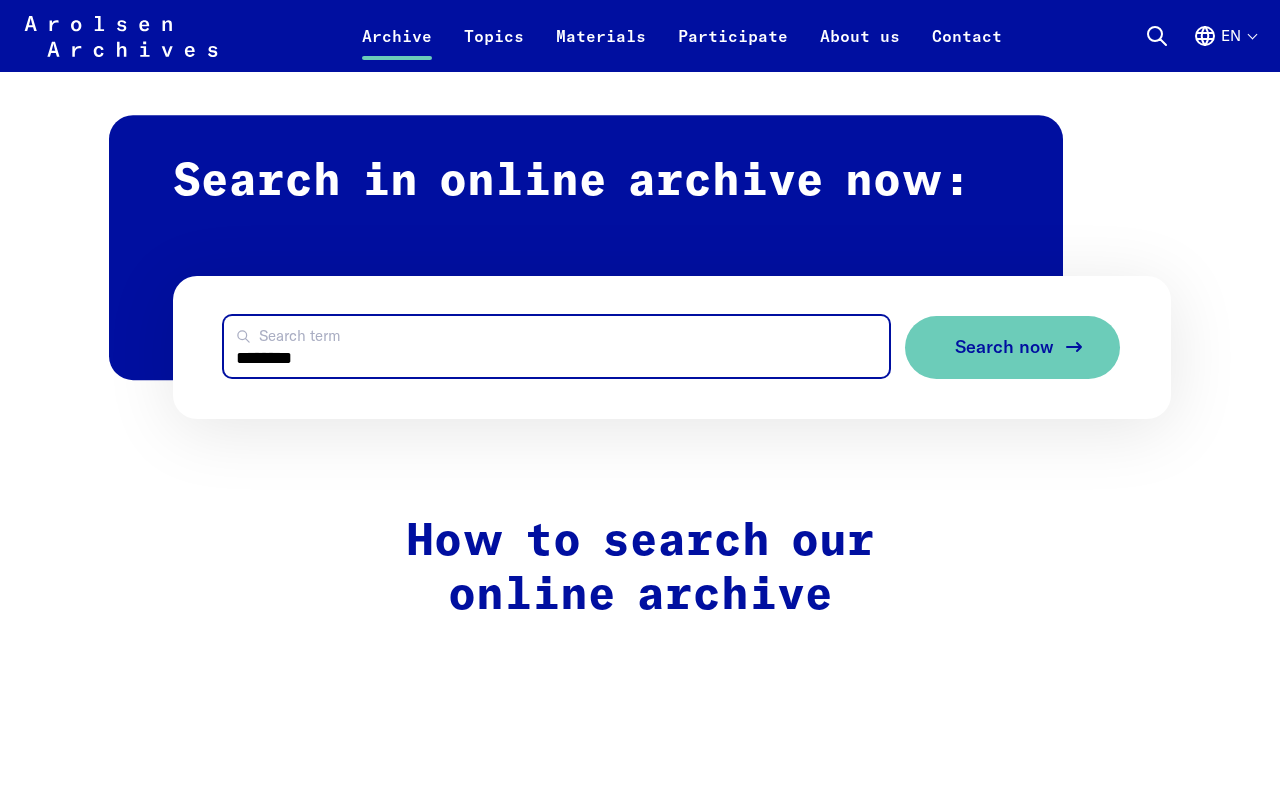 type on "********" 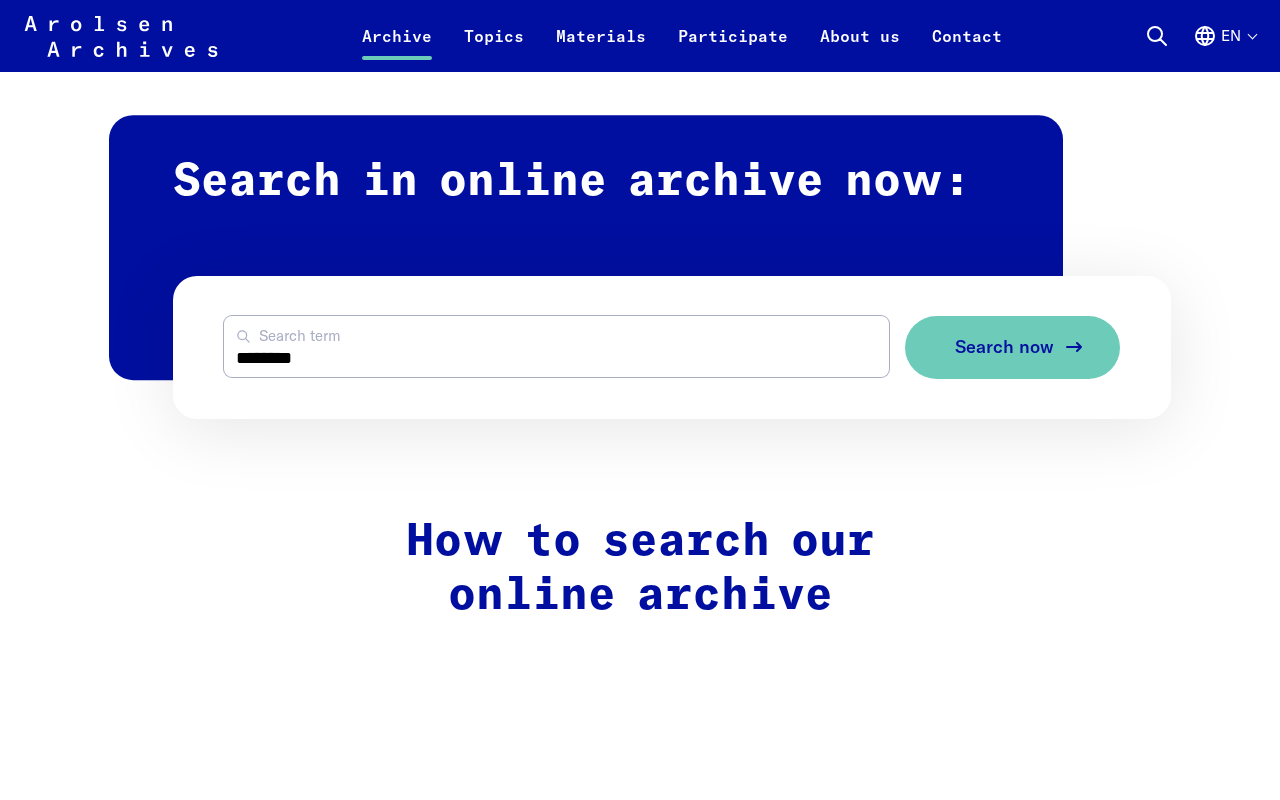 click on "Search now" at bounding box center [1012, 347] 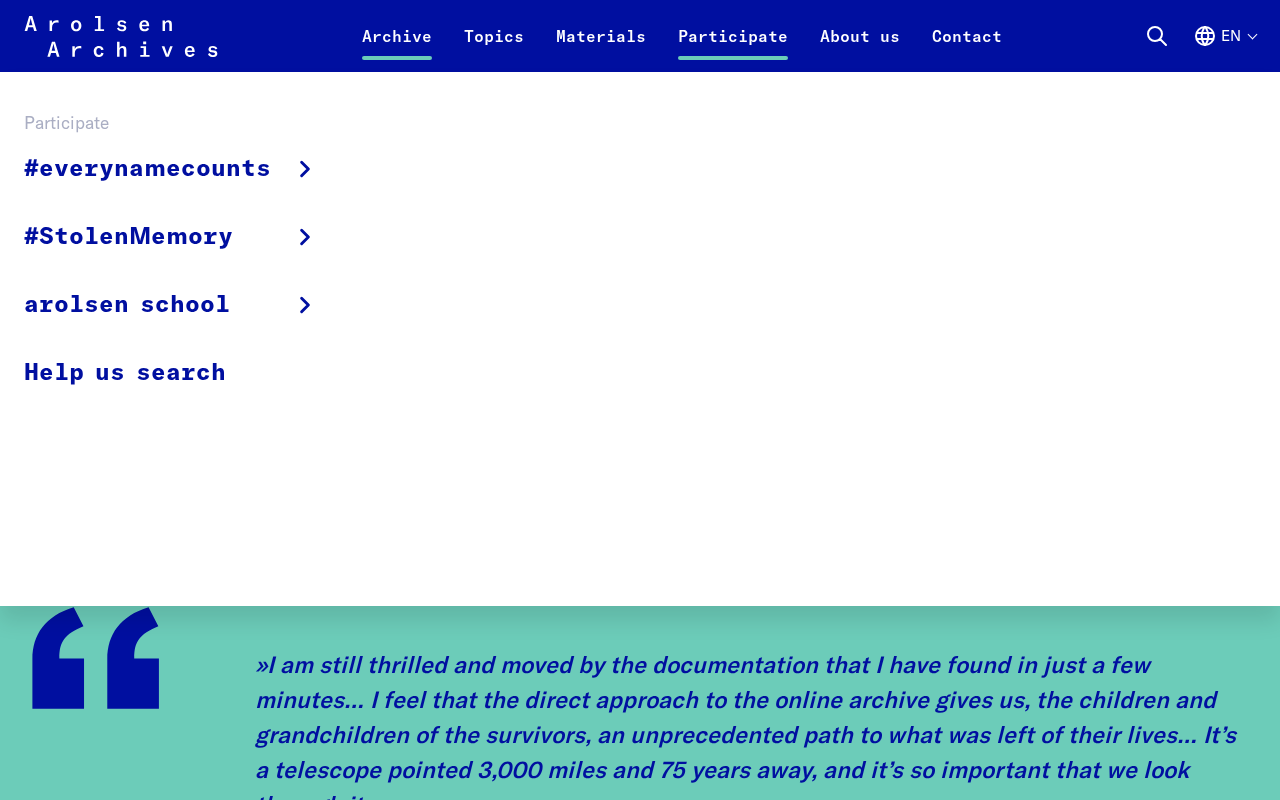 scroll, scrollTop: 1990, scrollLeft: 0, axis: vertical 